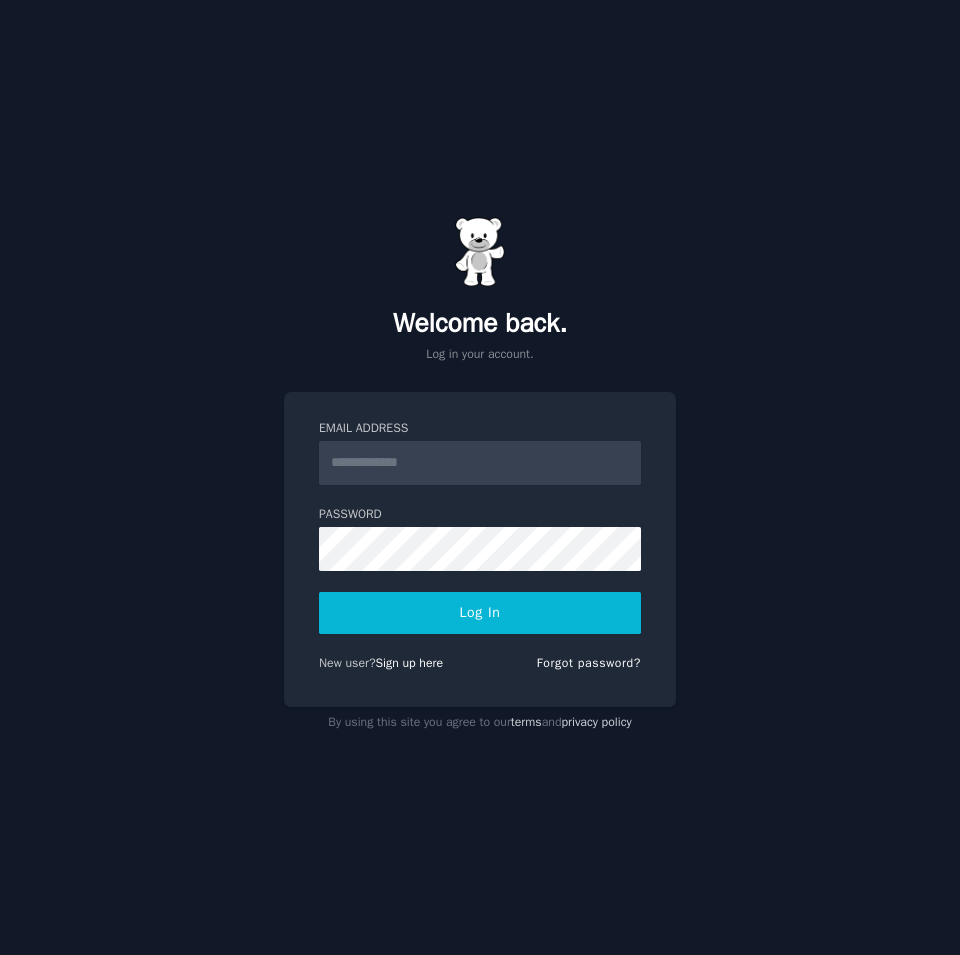 scroll, scrollTop: 0, scrollLeft: 0, axis: both 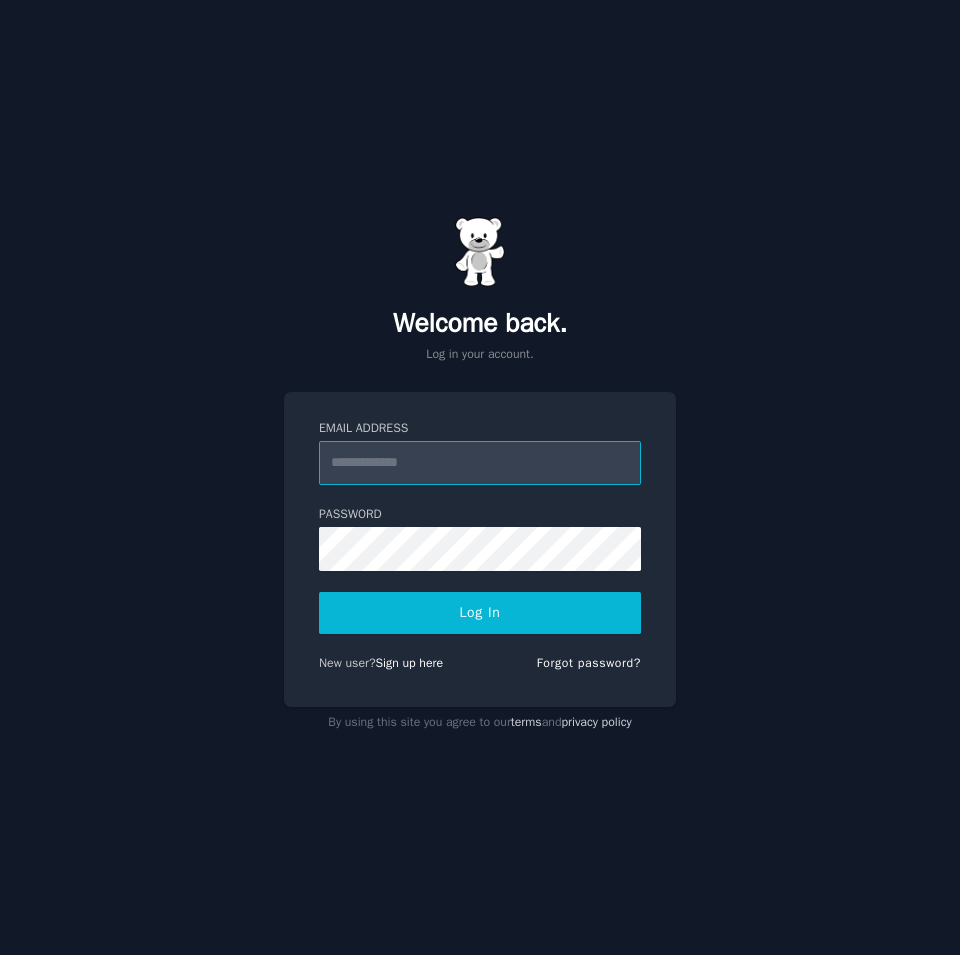 click on "Email Address" at bounding box center (480, 463) 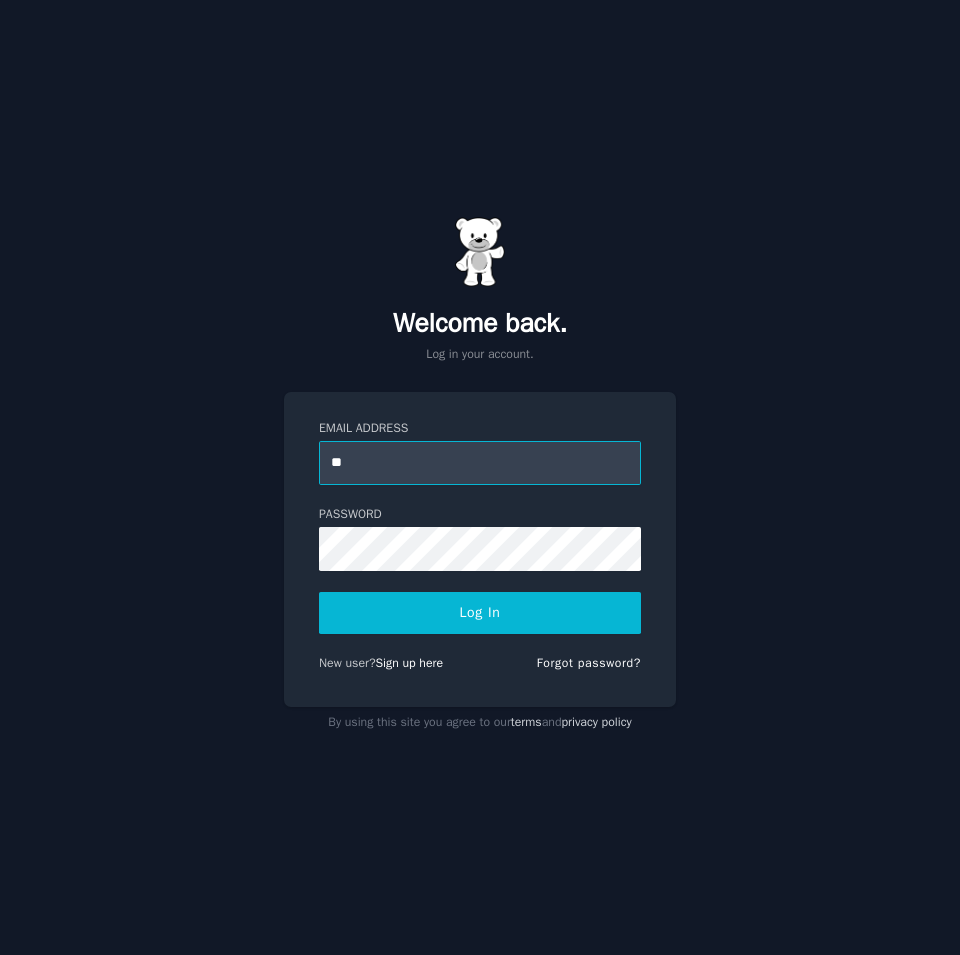 type on "*" 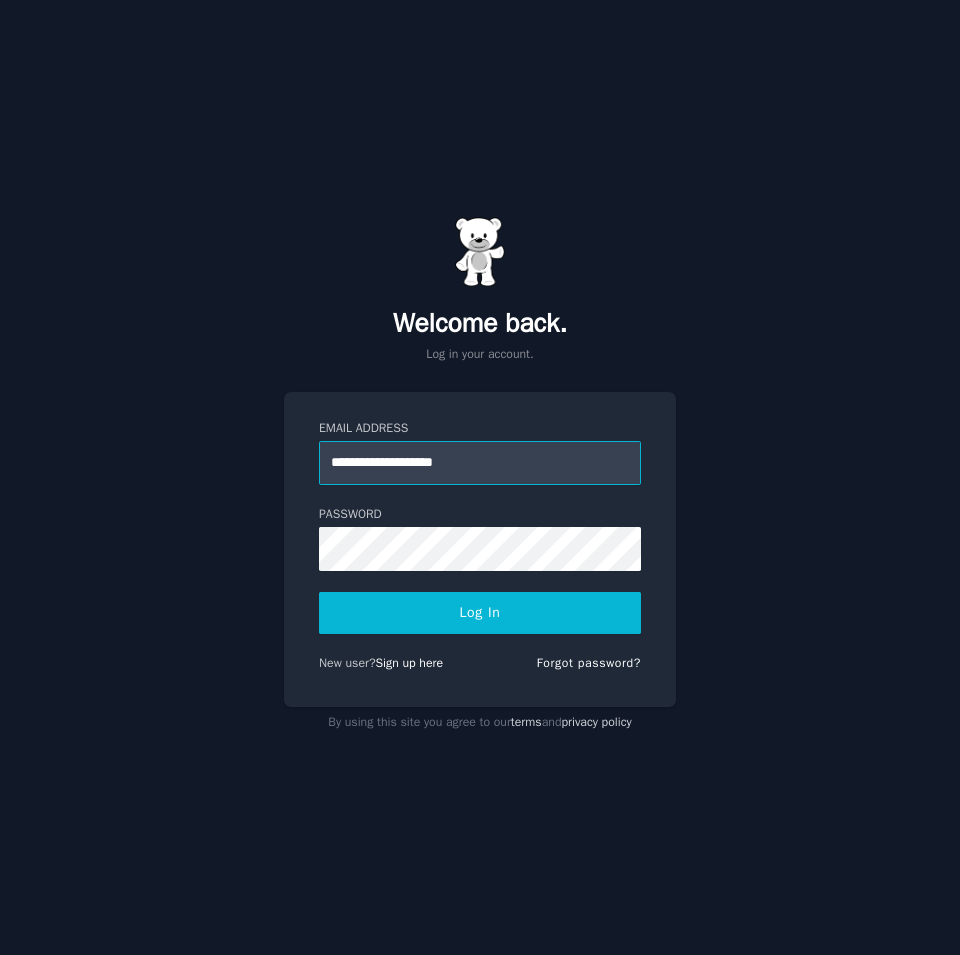 type on "**********" 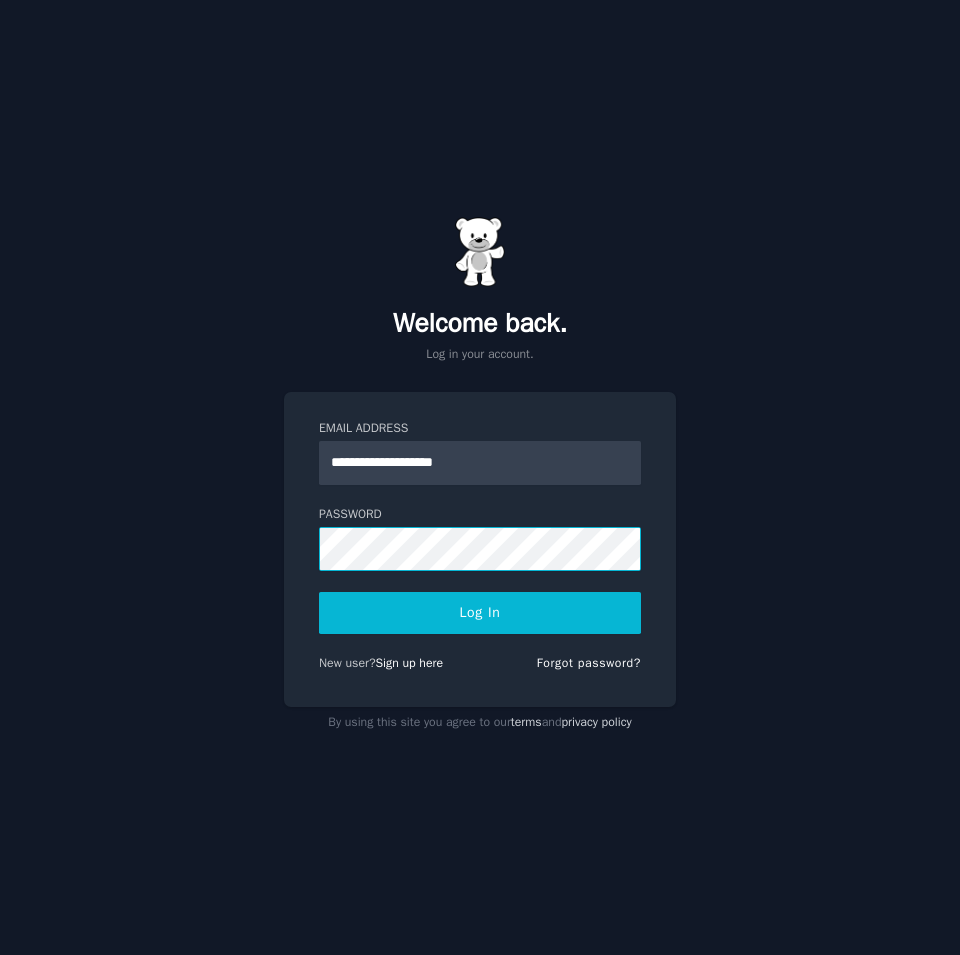 click on "Log In" at bounding box center [480, 613] 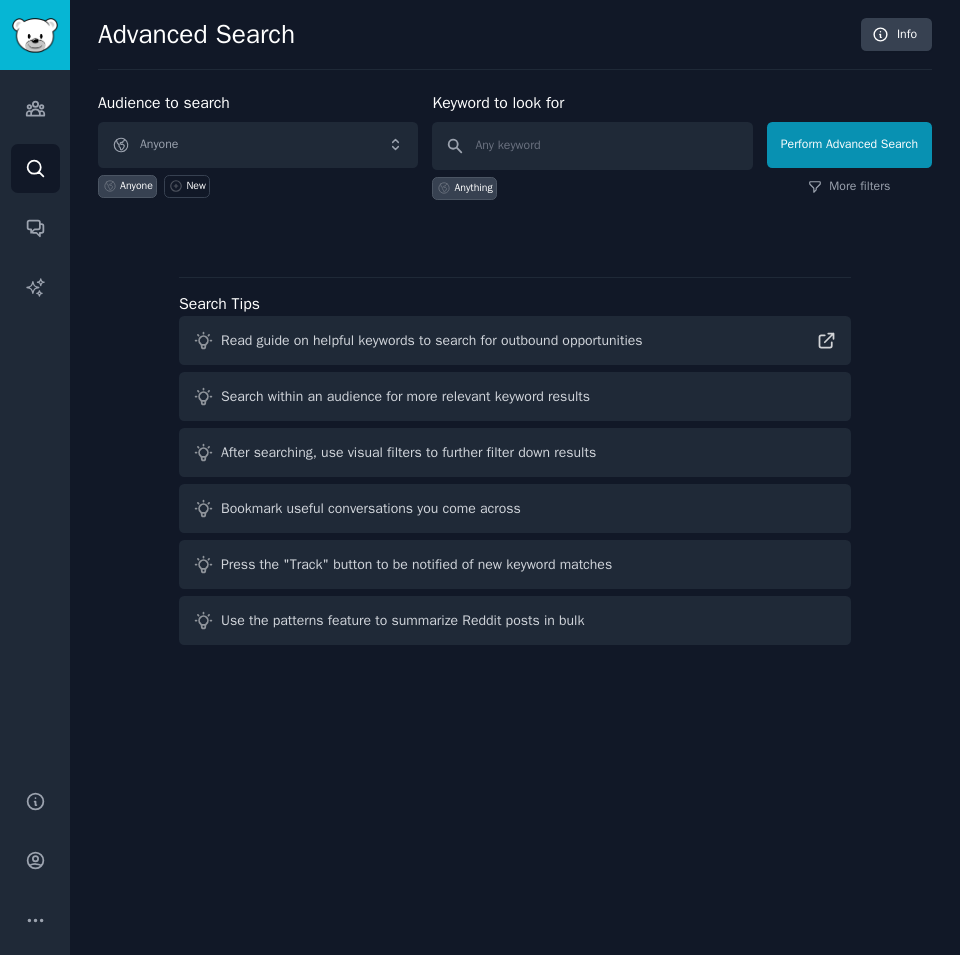 scroll, scrollTop: 0, scrollLeft: 0, axis: both 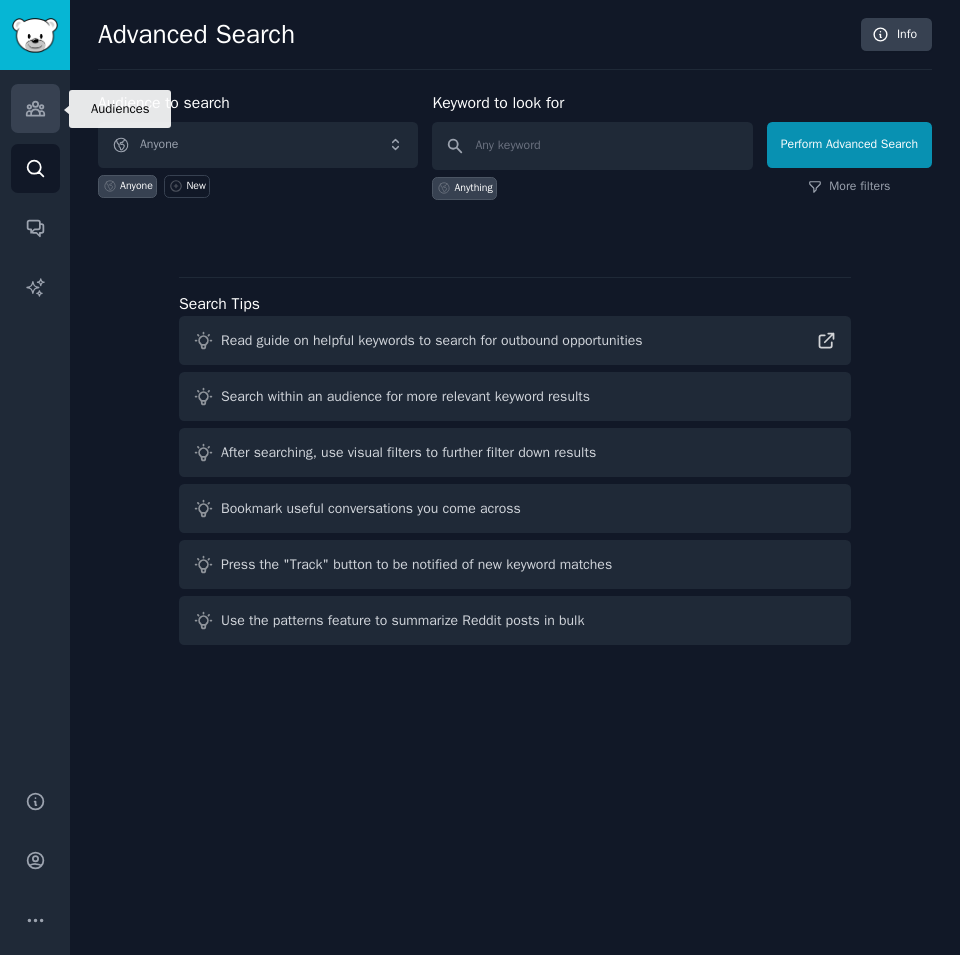 click on "Audiences" at bounding box center [35, 108] 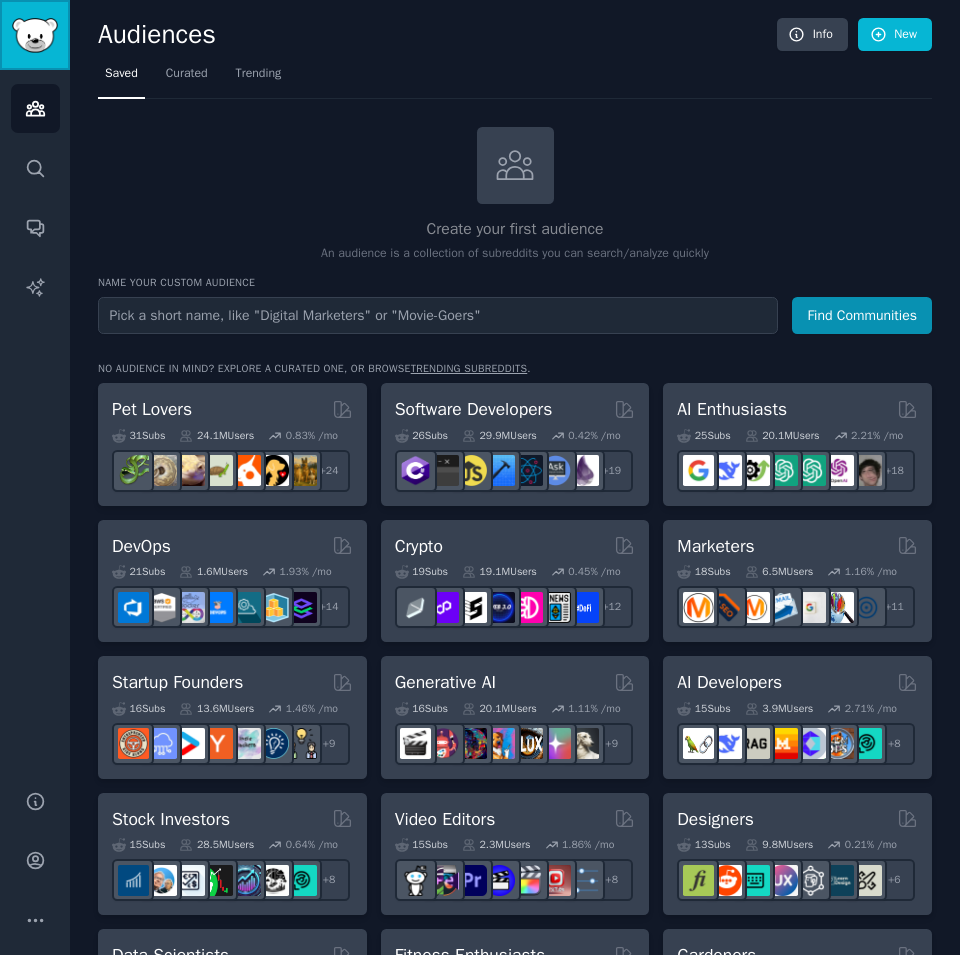 click at bounding box center (35, 35) 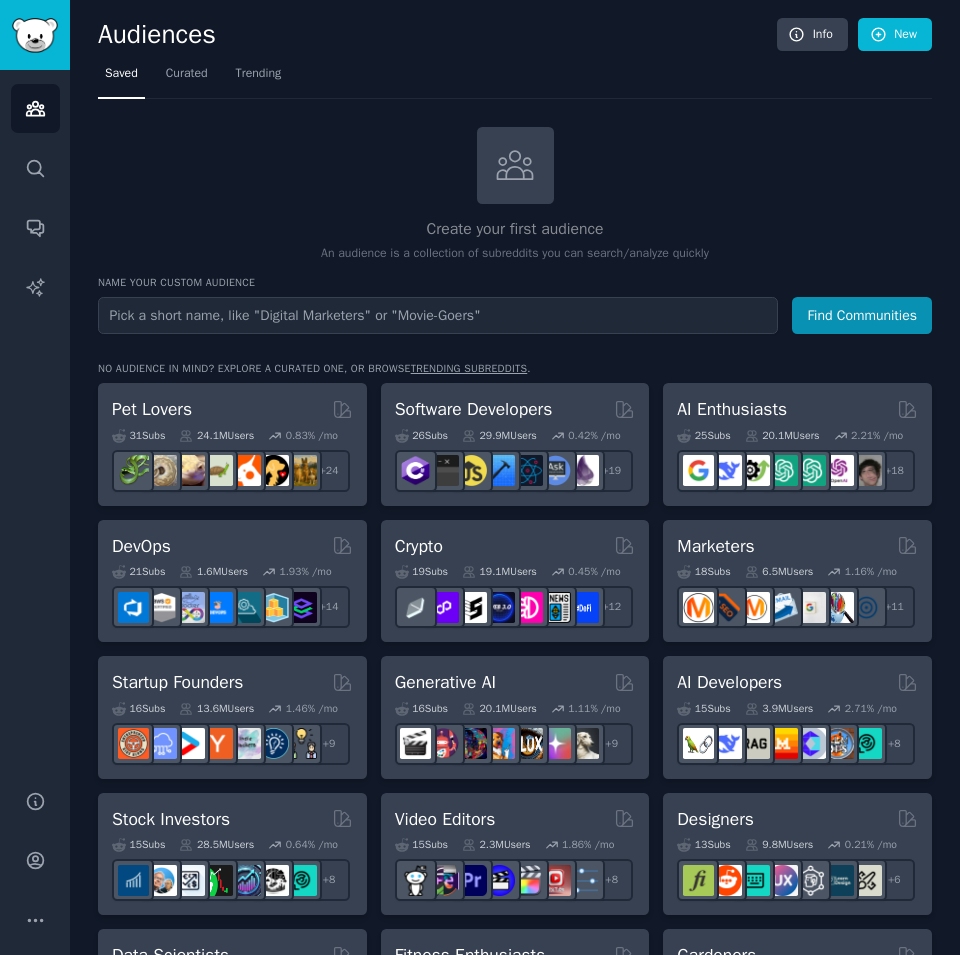 click on "Saved" at bounding box center [121, 74] 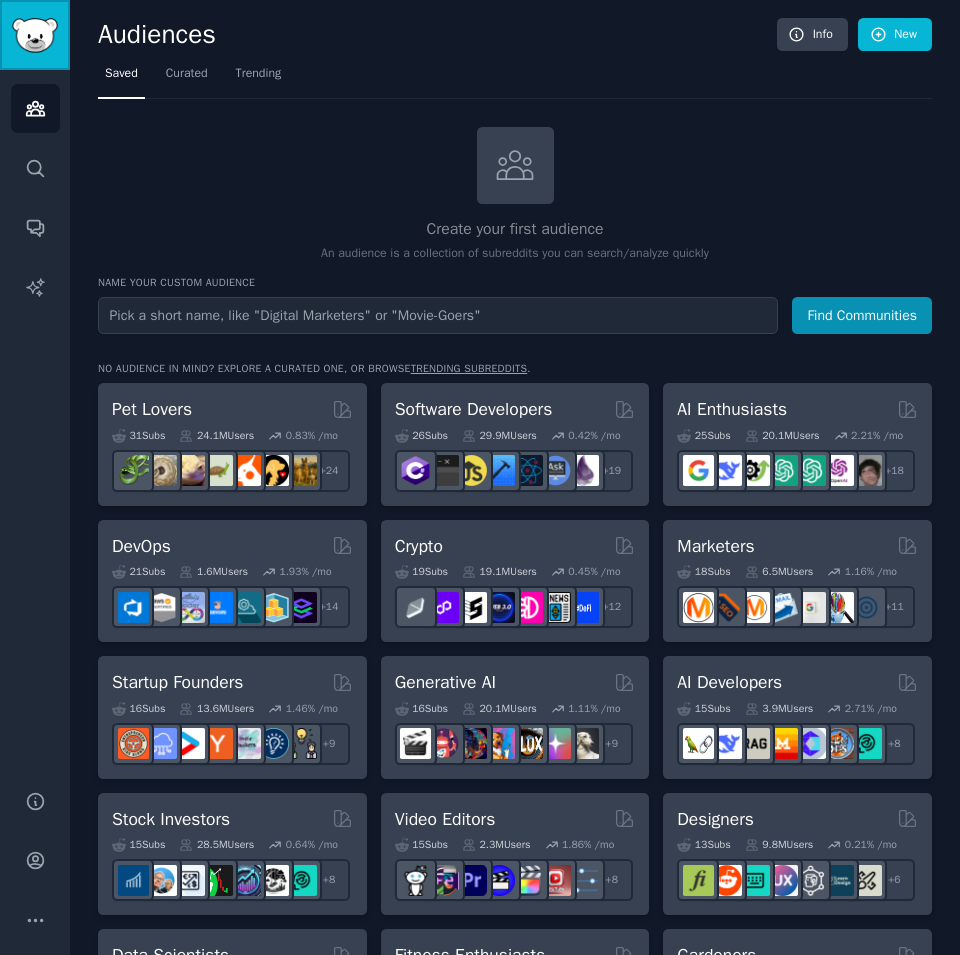 click at bounding box center (35, 35) 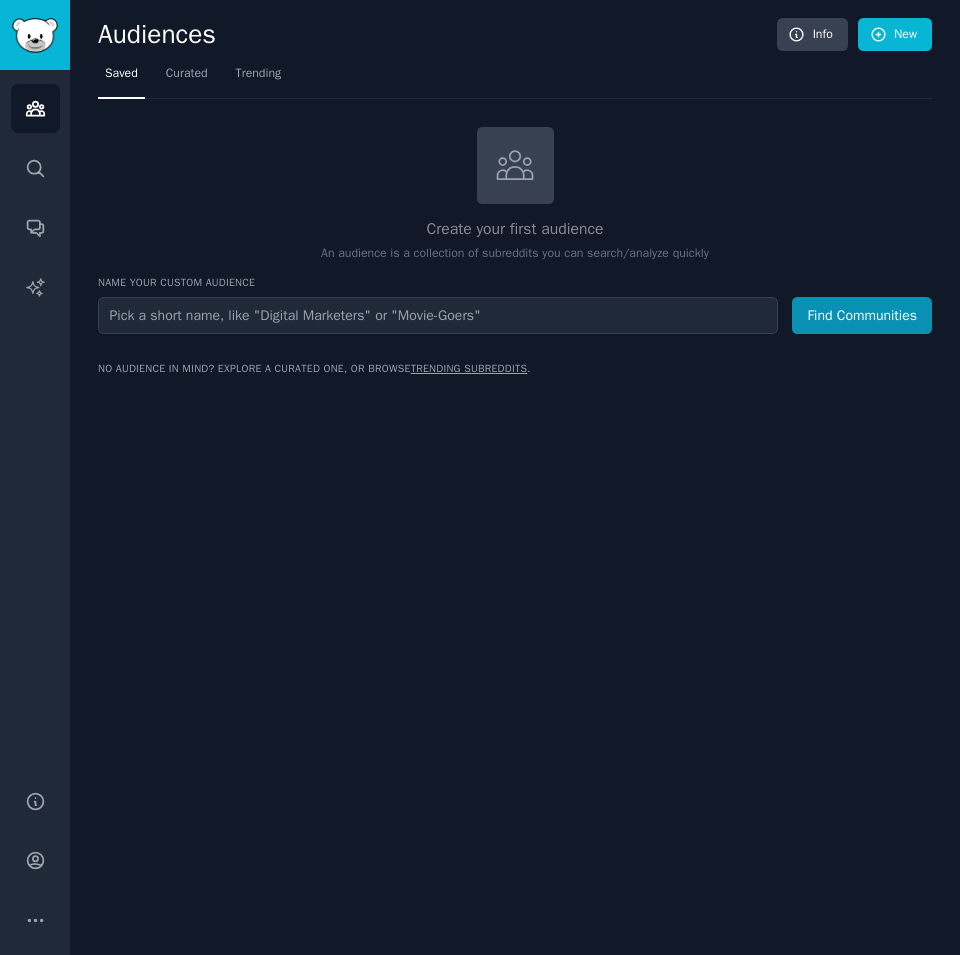 scroll, scrollTop: 0, scrollLeft: 0, axis: both 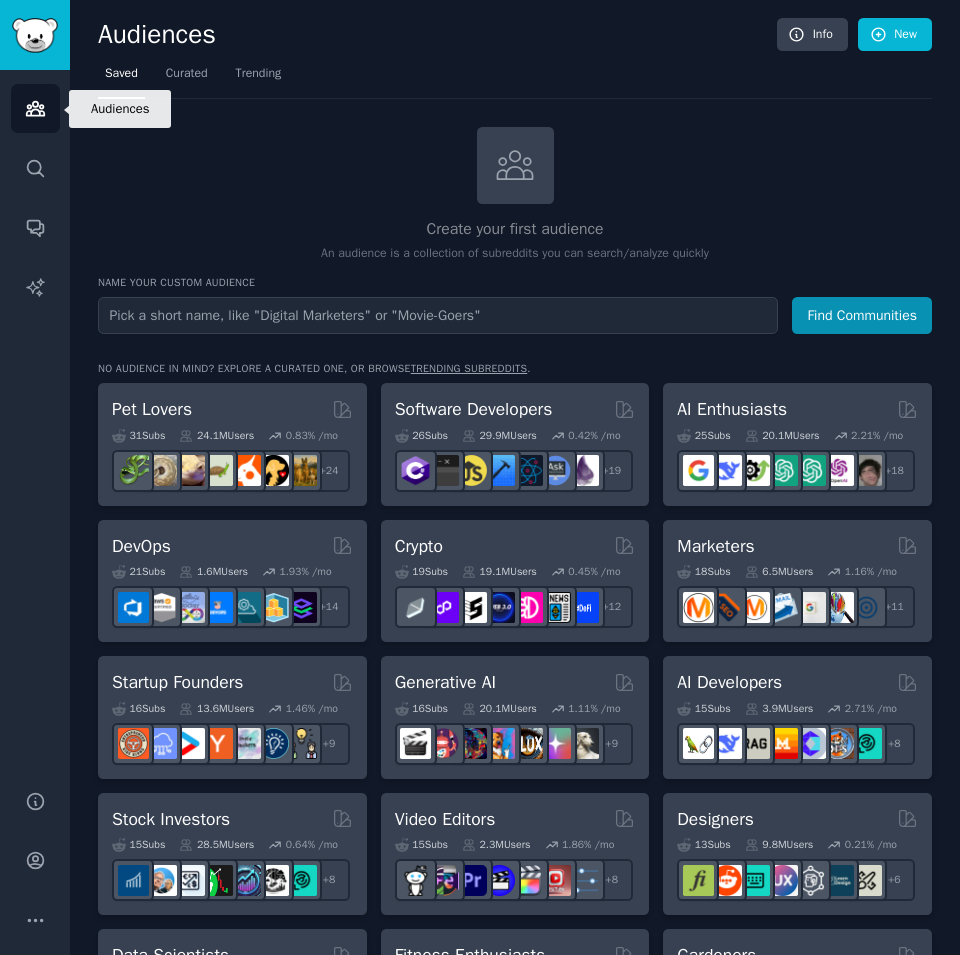 click 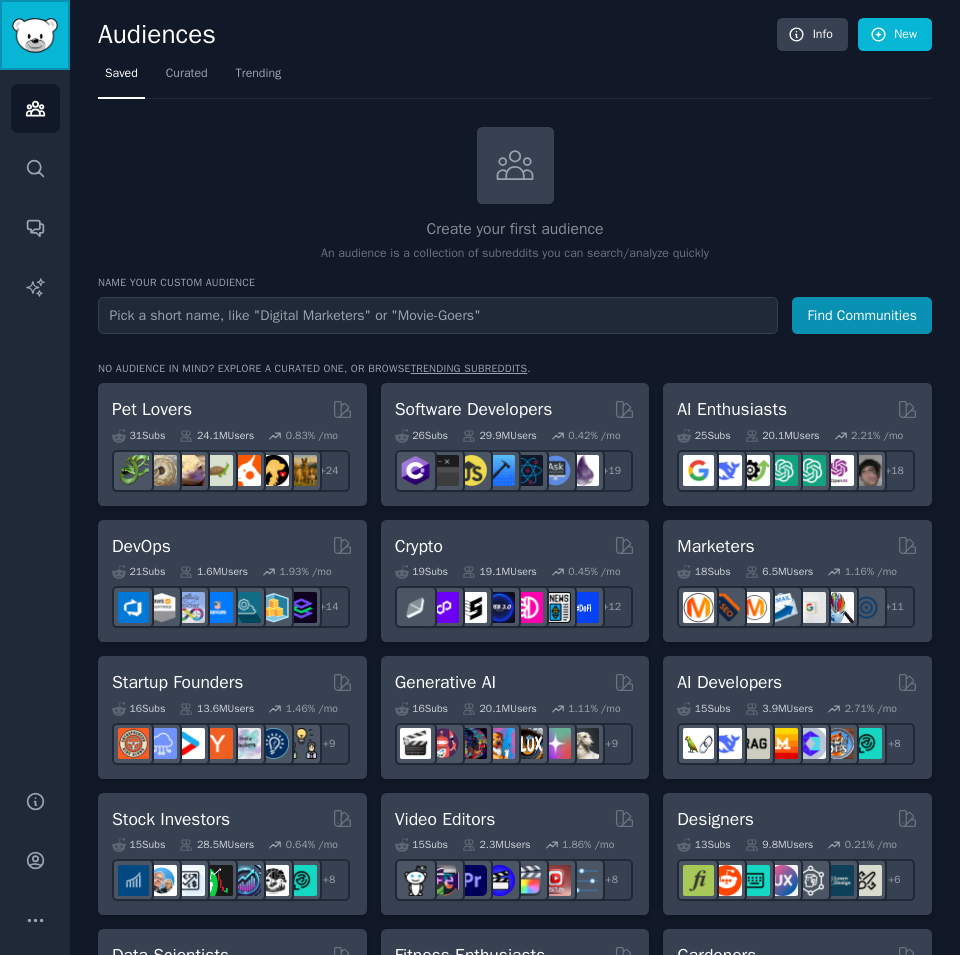 click at bounding box center (35, 35) 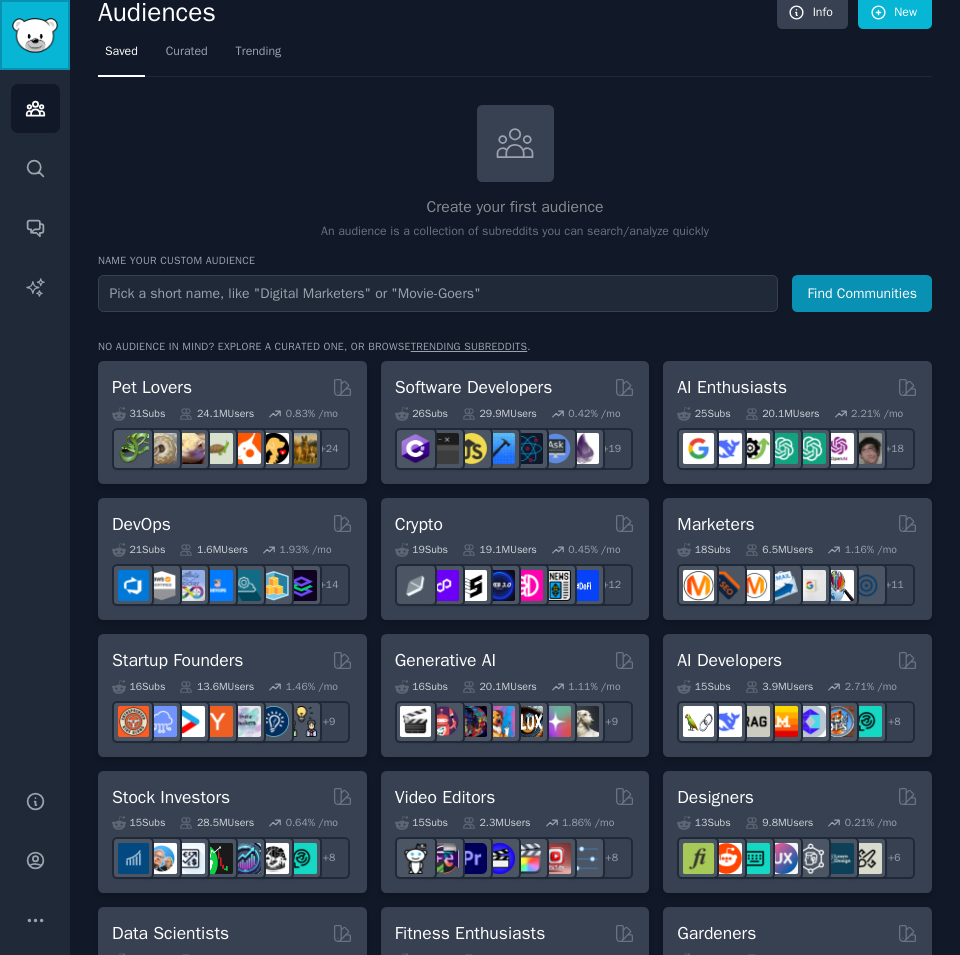 scroll, scrollTop: 0, scrollLeft: 0, axis: both 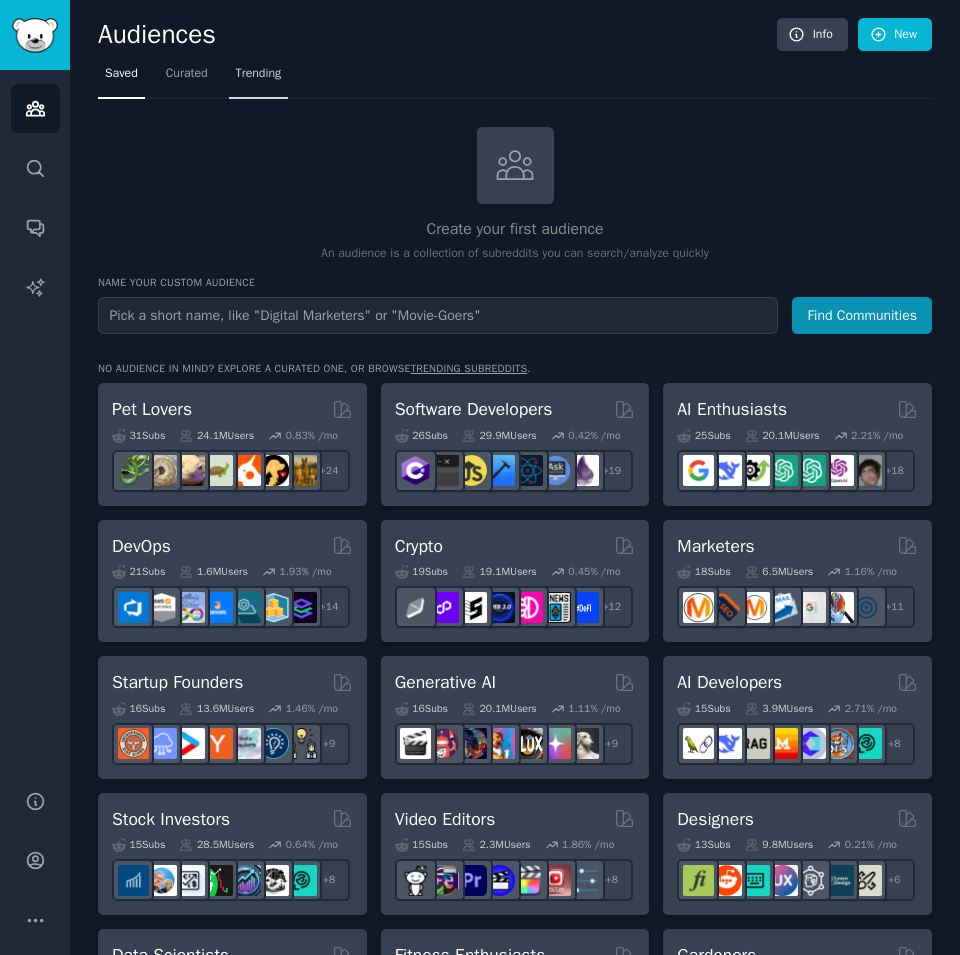 click on "Trending" at bounding box center [259, 74] 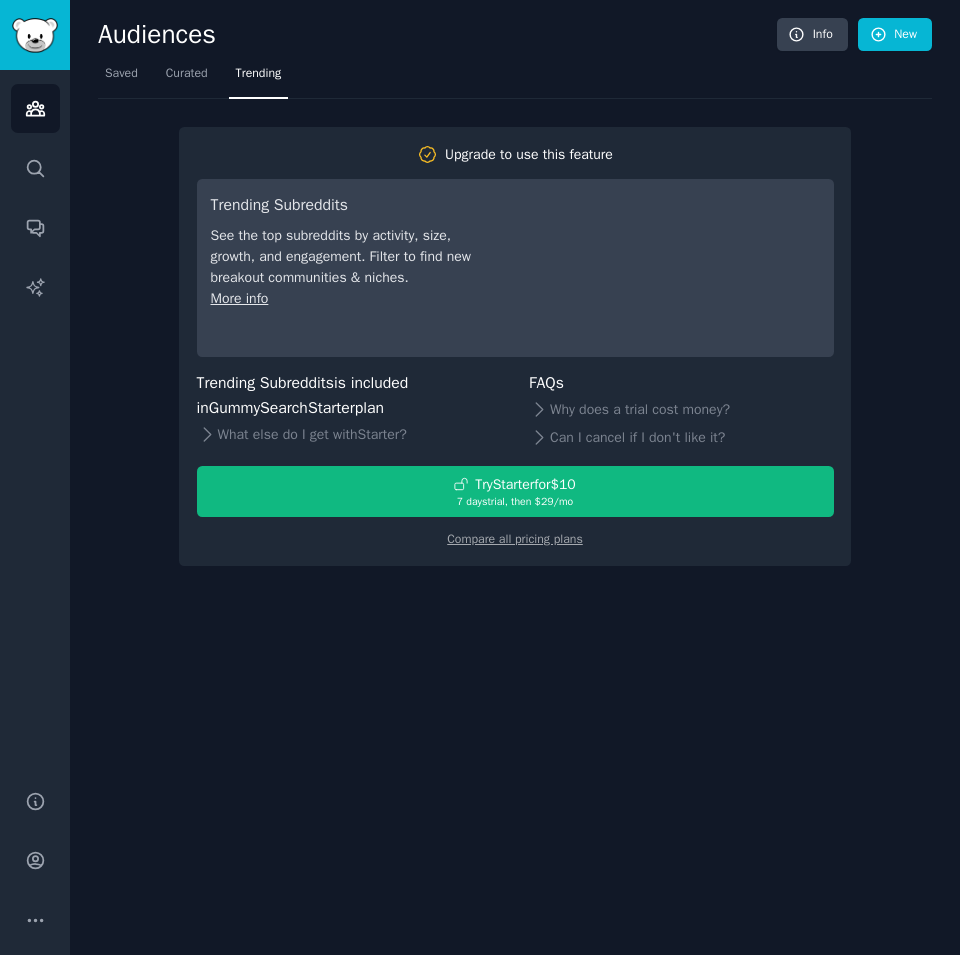 click on "Audiences Info New Saved Curated Trending Upgrade to use this feature Trending Subreddits See the top subreddits by activity, size, growth, and engagement. Filter to find new breakout communities & niches. More info Trending Subreddits  is included in  GummySearch  Starter  plan What else do I get with  Starter ? FAQs Why does a trial cost money? Can I cancel if I don't like it? Try  Starter  for  $10 7 days  trial, then $ 29 /mo Compare all pricing plans" 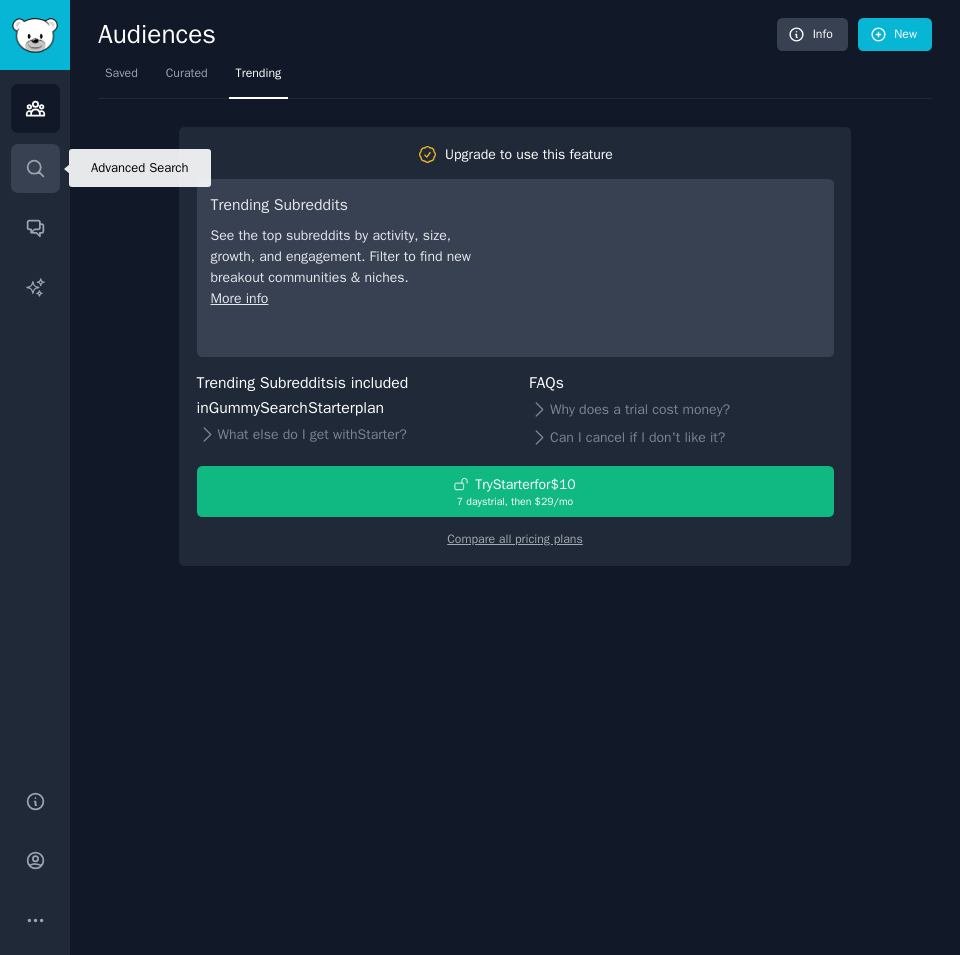 click 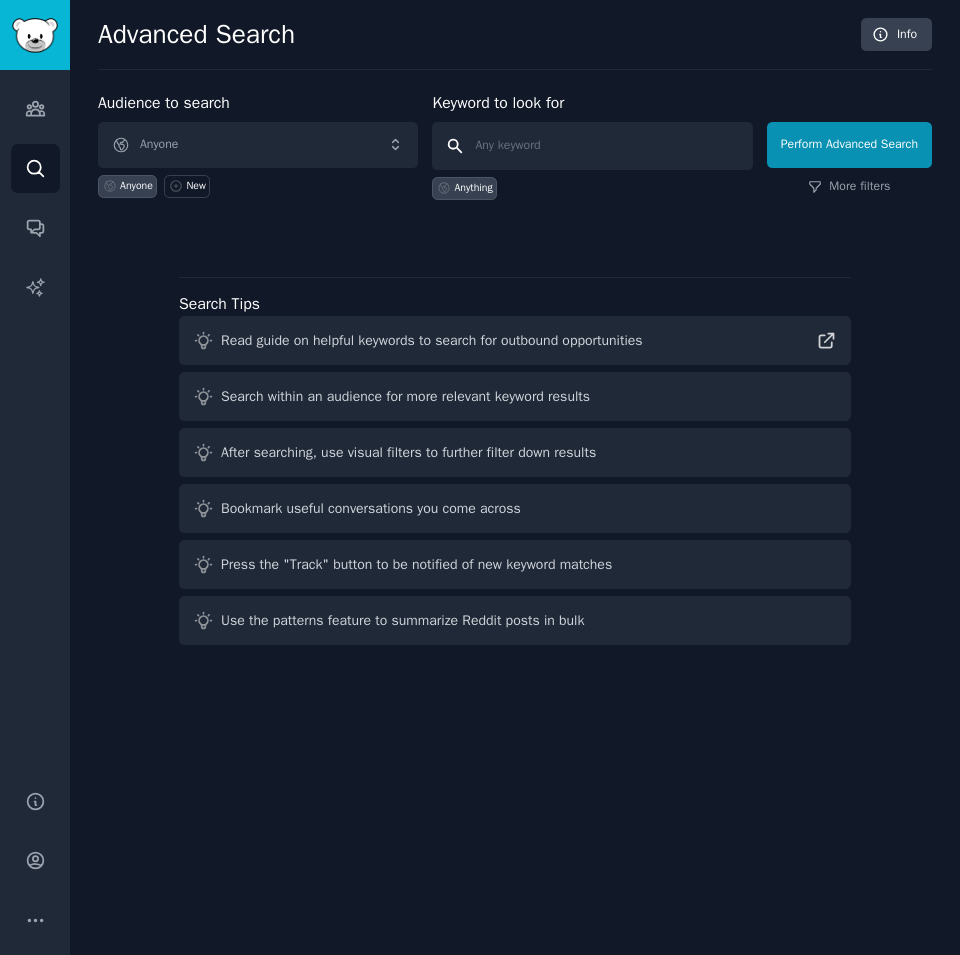 click at bounding box center (592, 146) 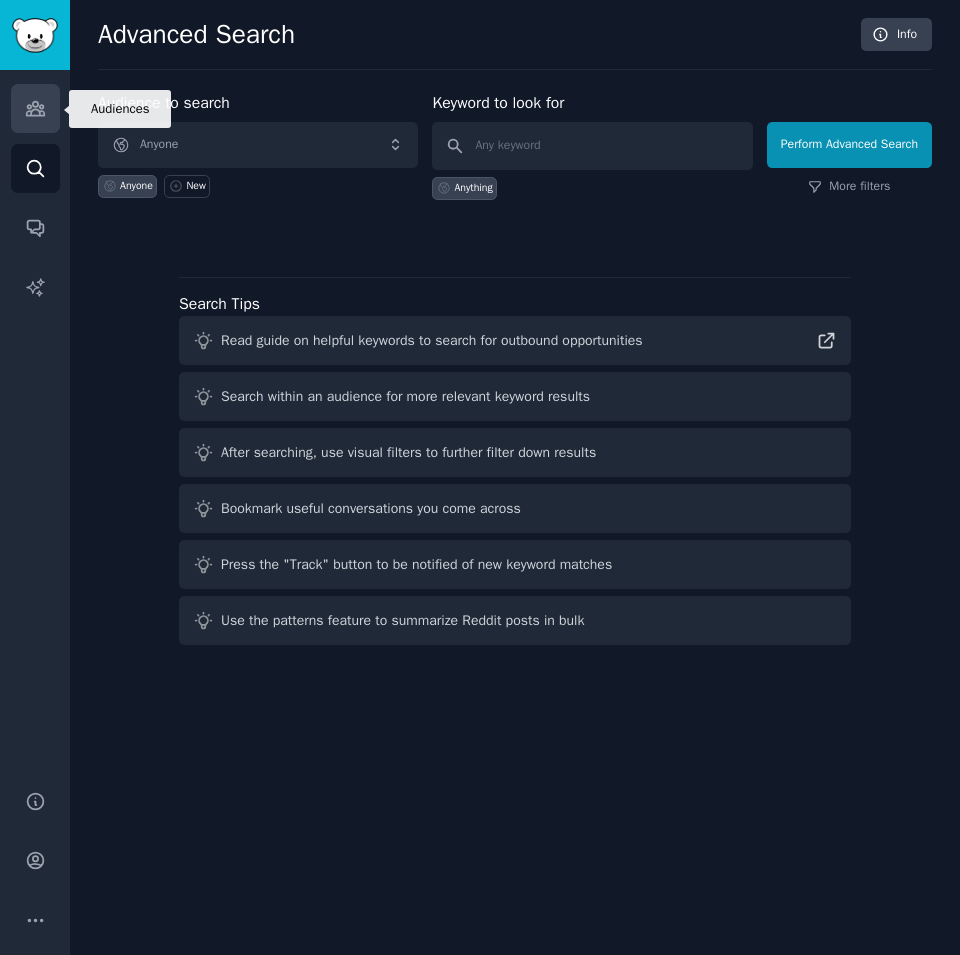 click on "Audiences" at bounding box center [35, 108] 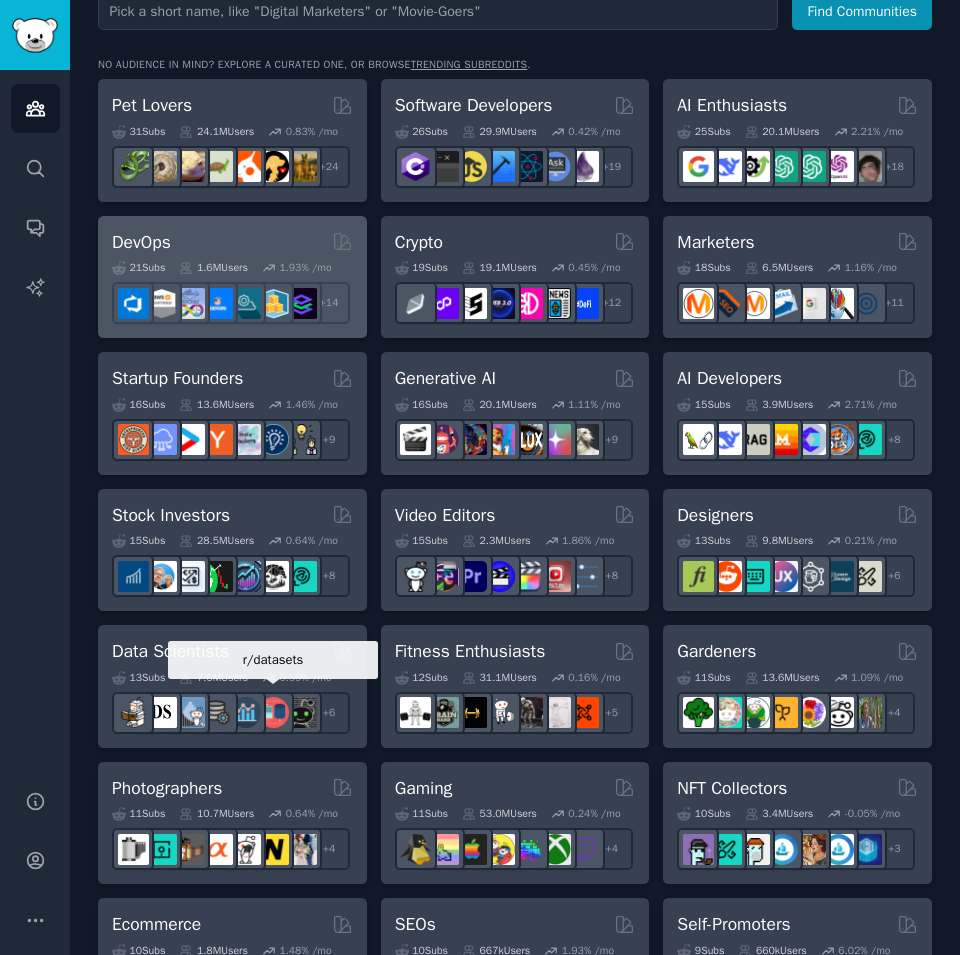 scroll, scrollTop: 0, scrollLeft: 0, axis: both 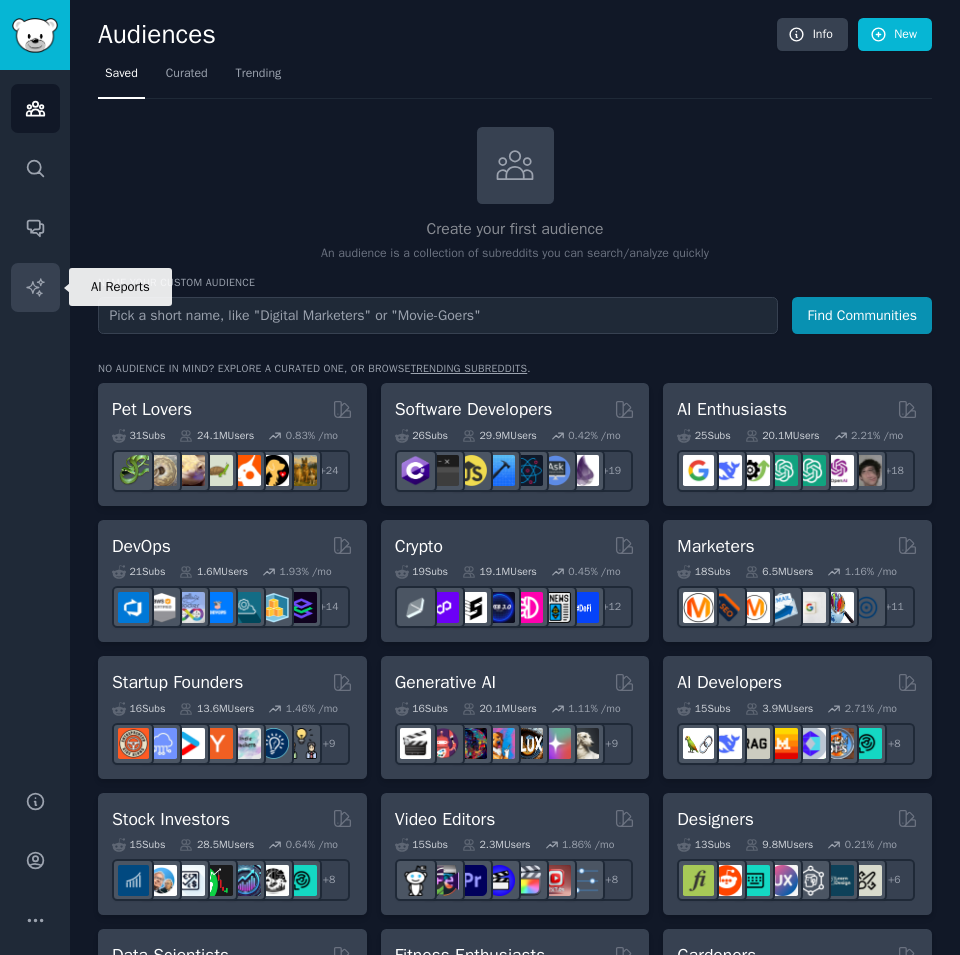 click 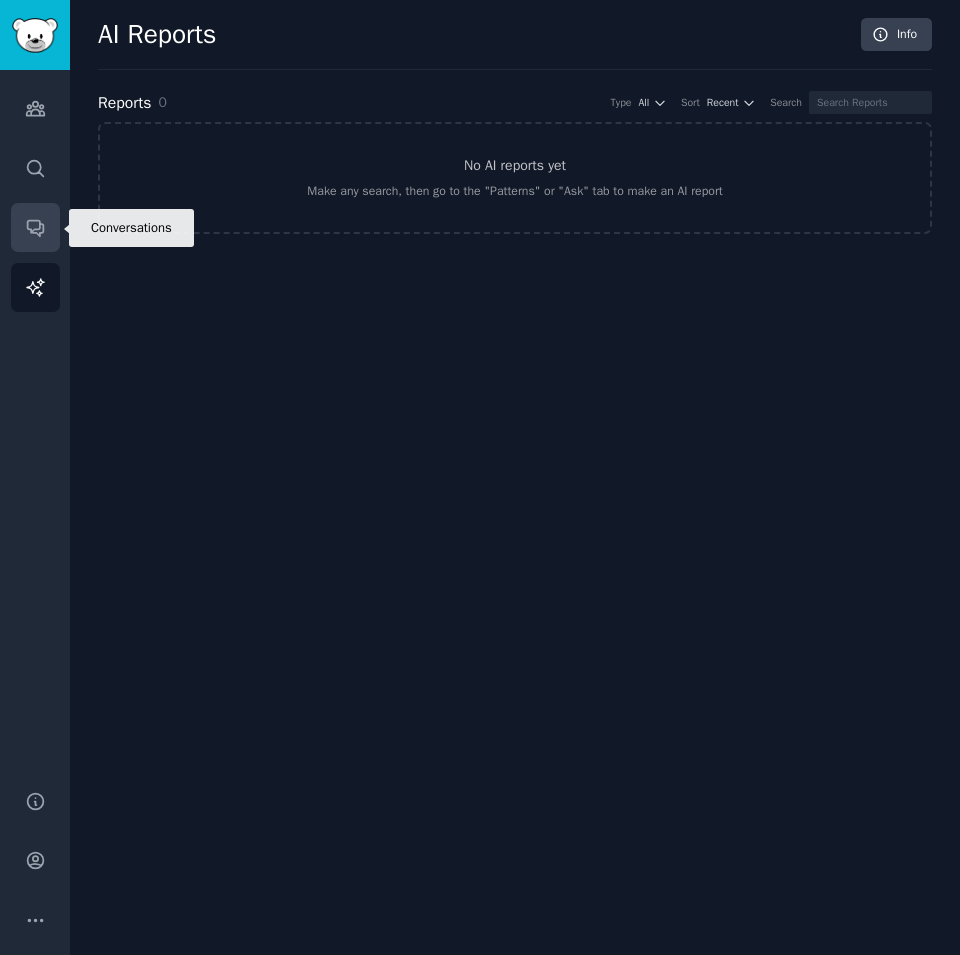click on "Conversations" at bounding box center (35, 227) 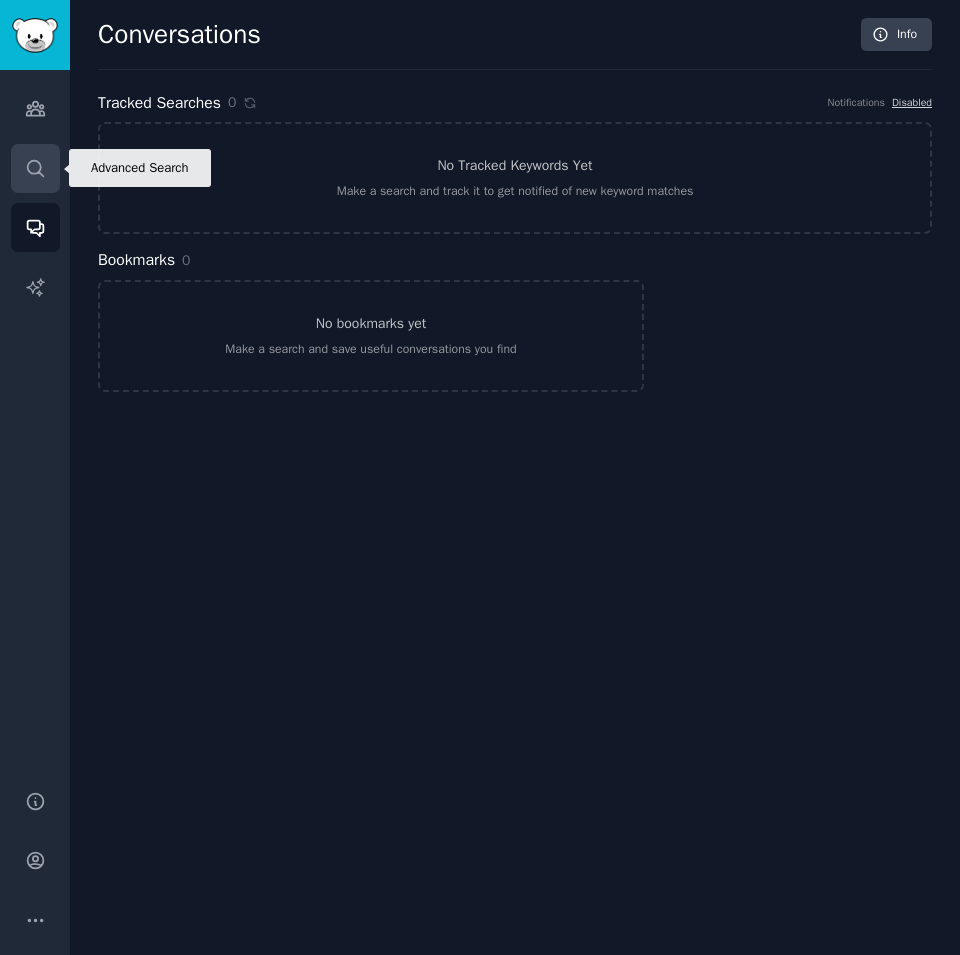 click 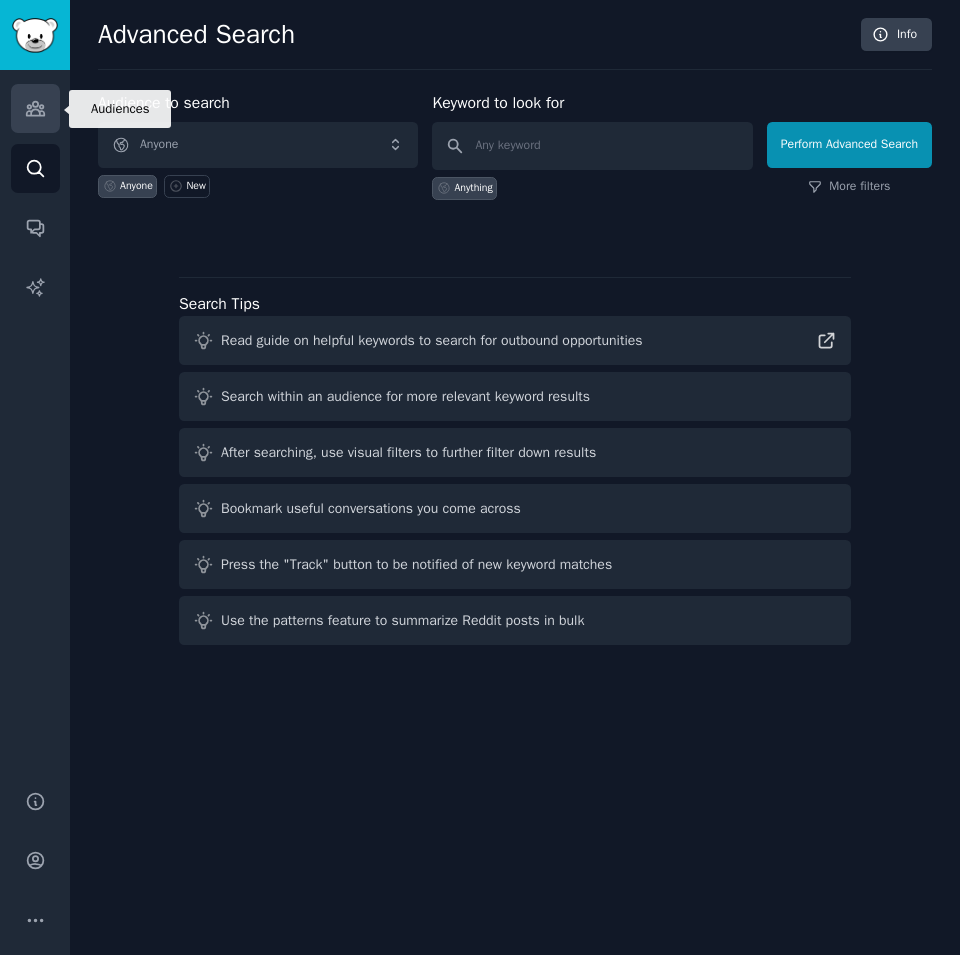 click 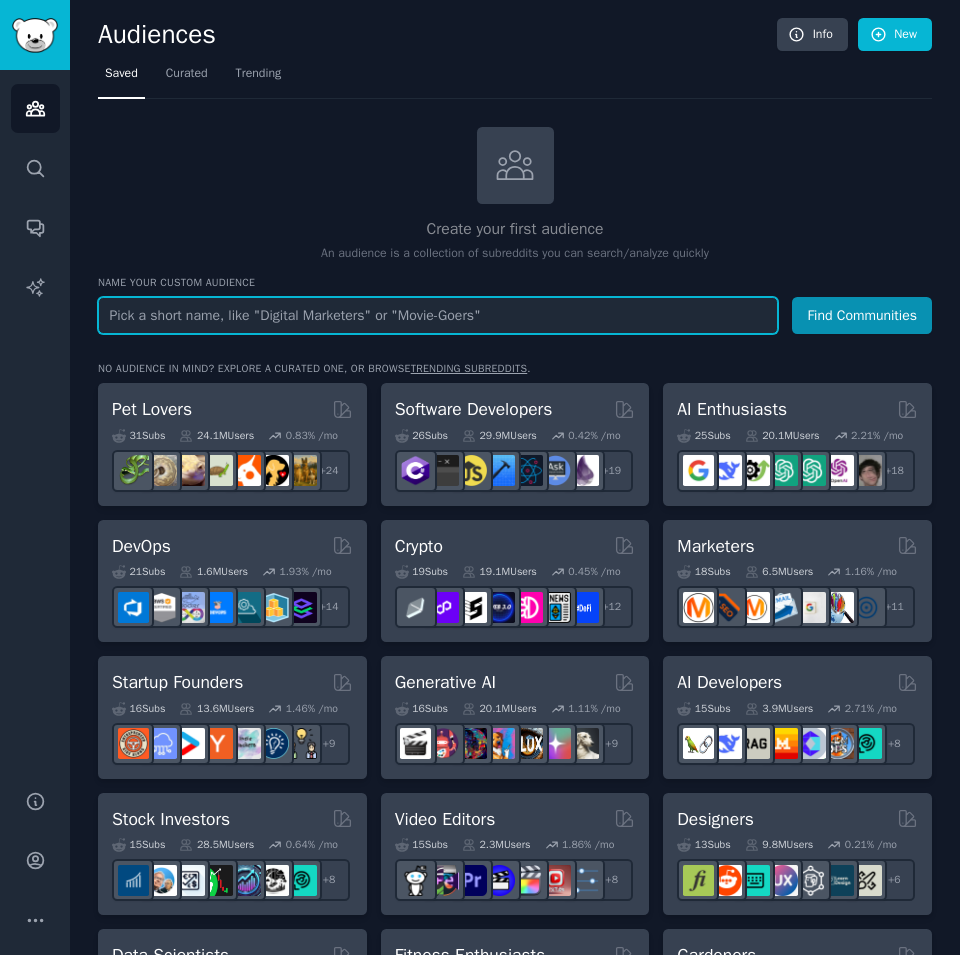 click at bounding box center [438, 315] 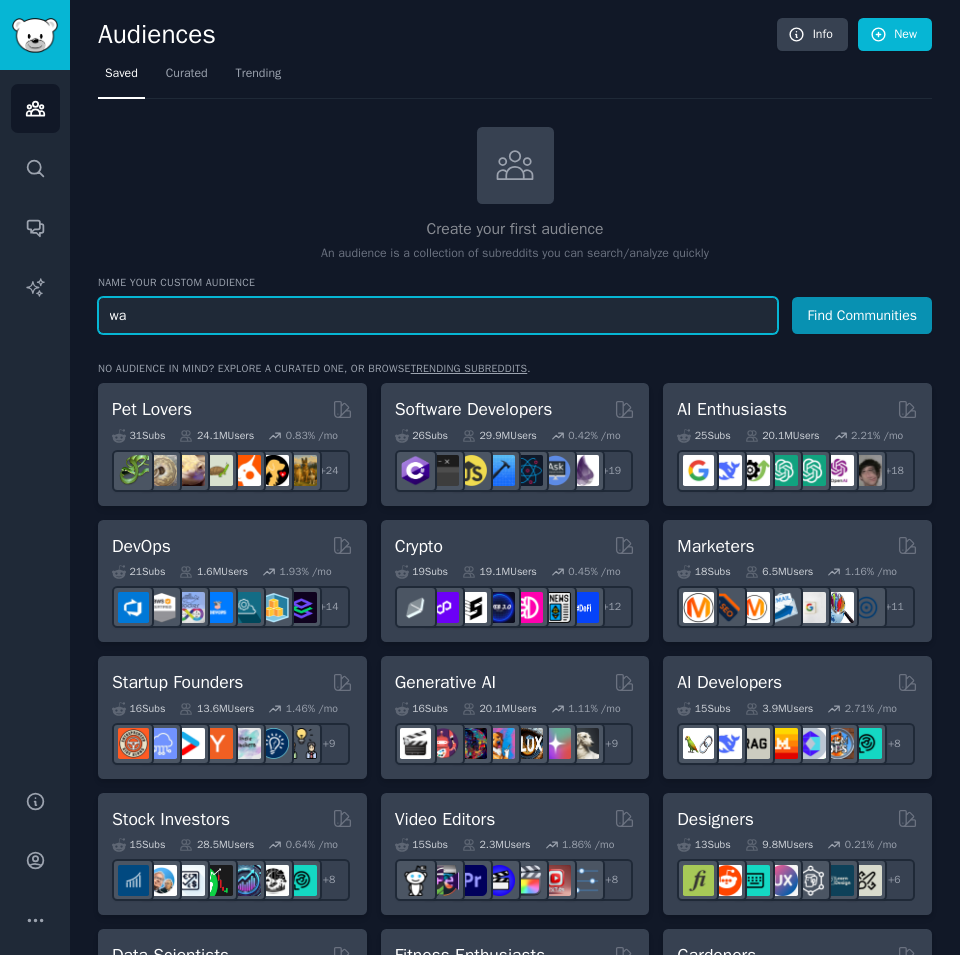 type on "w" 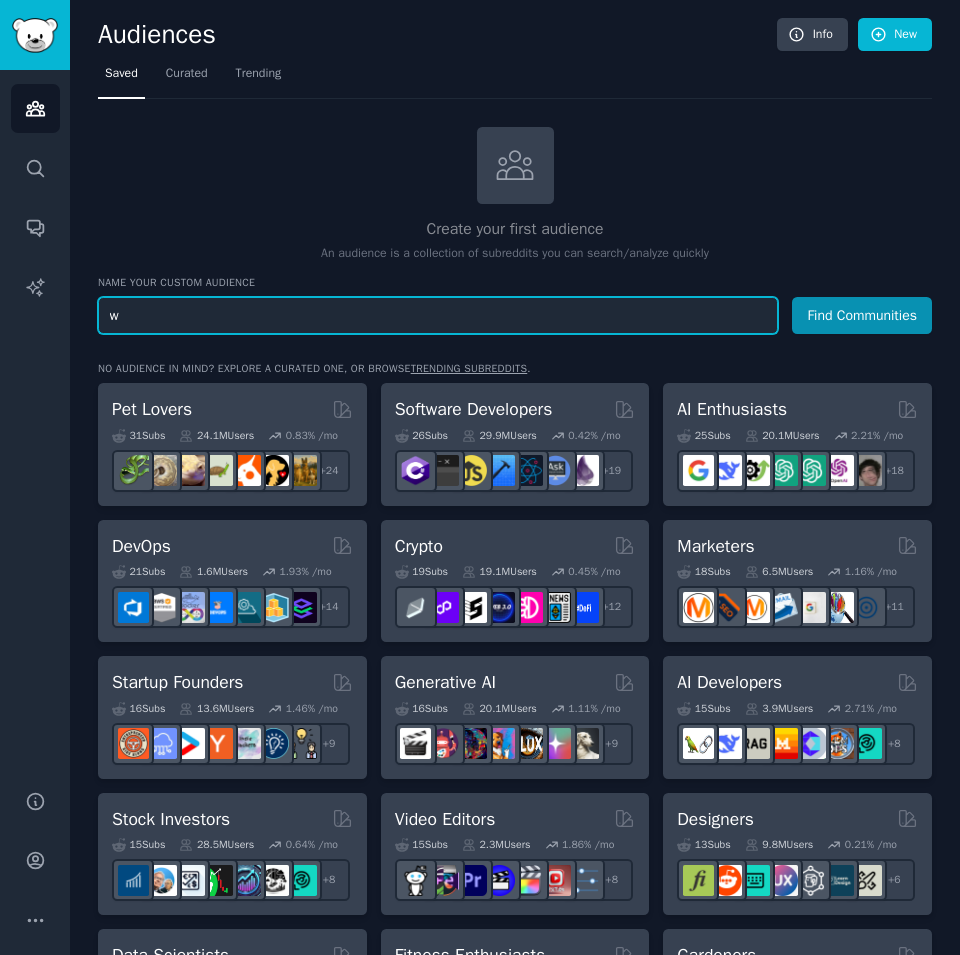 type 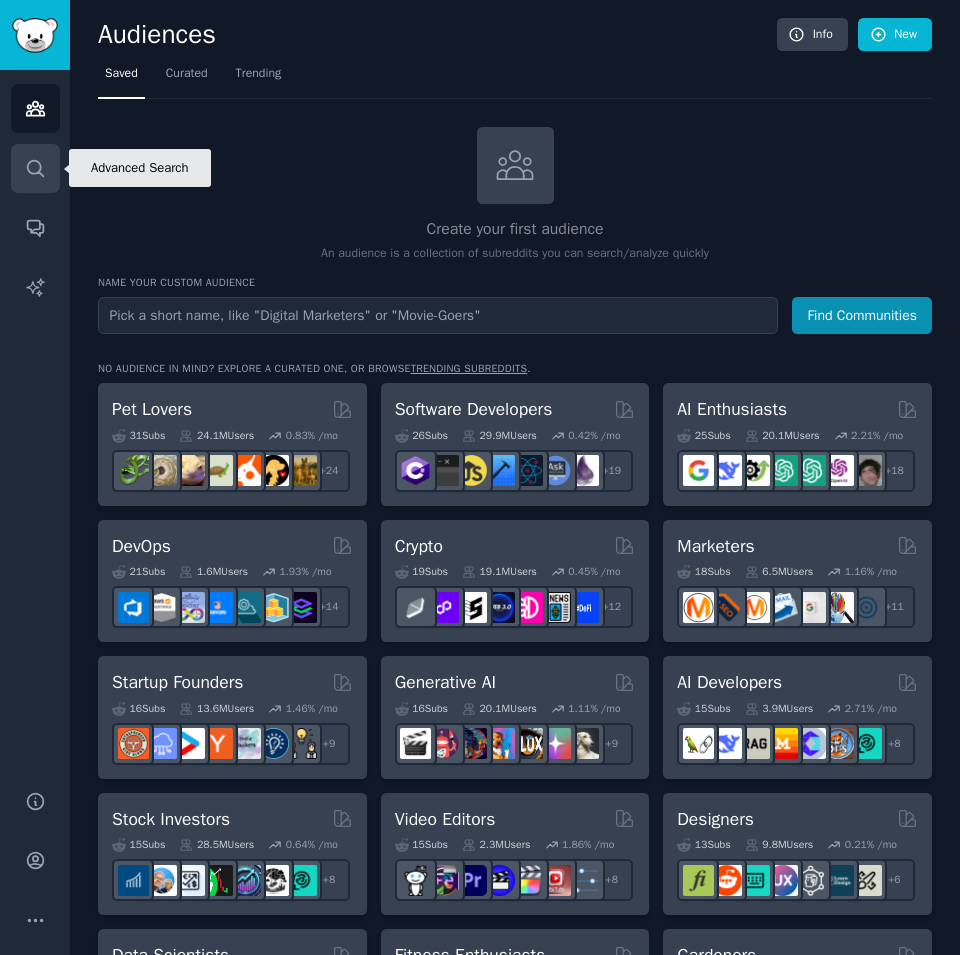 click on "Search" at bounding box center [35, 168] 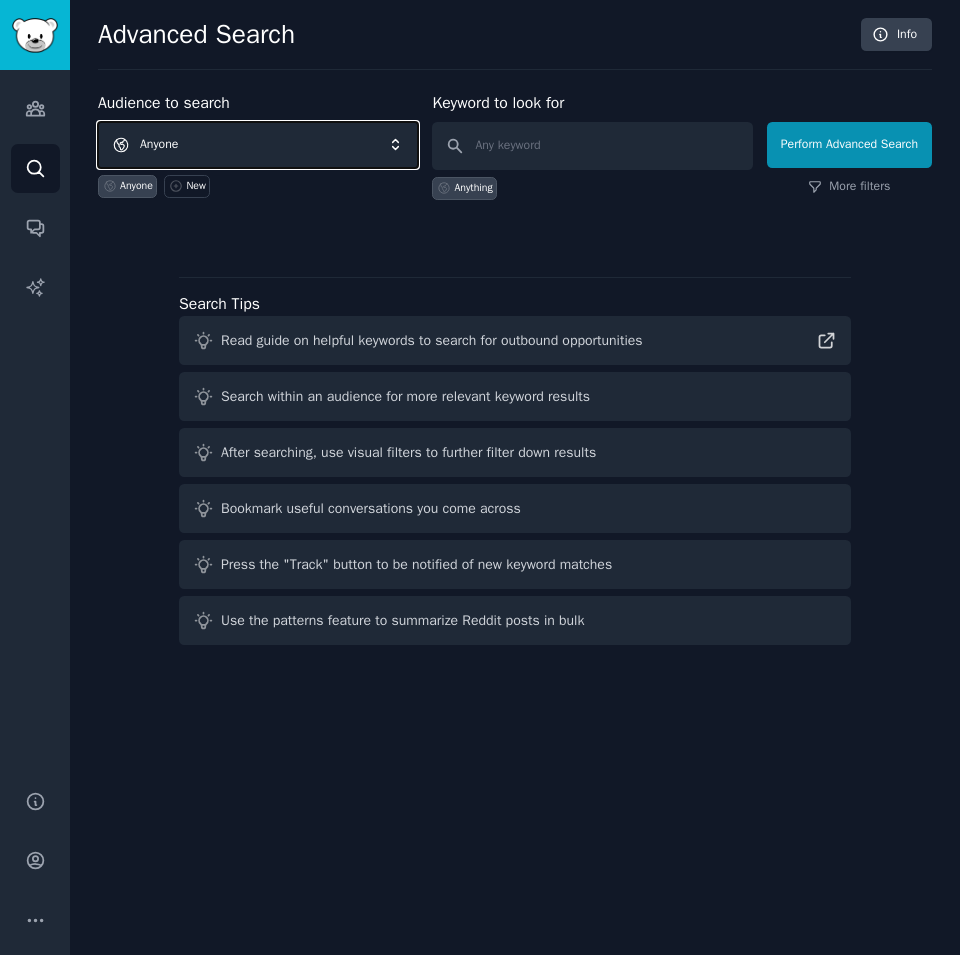 click on "Anyone" at bounding box center [258, 145] 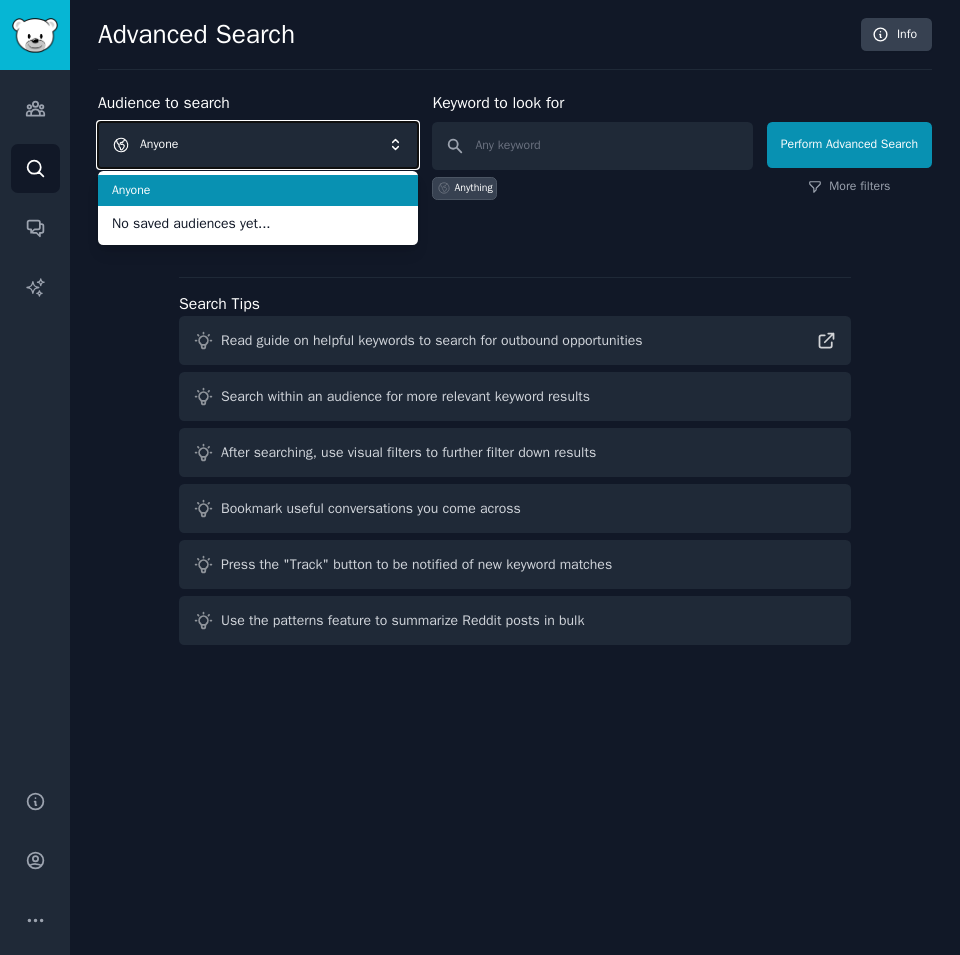 click on "Anyone" at bounding box center (258, 145) 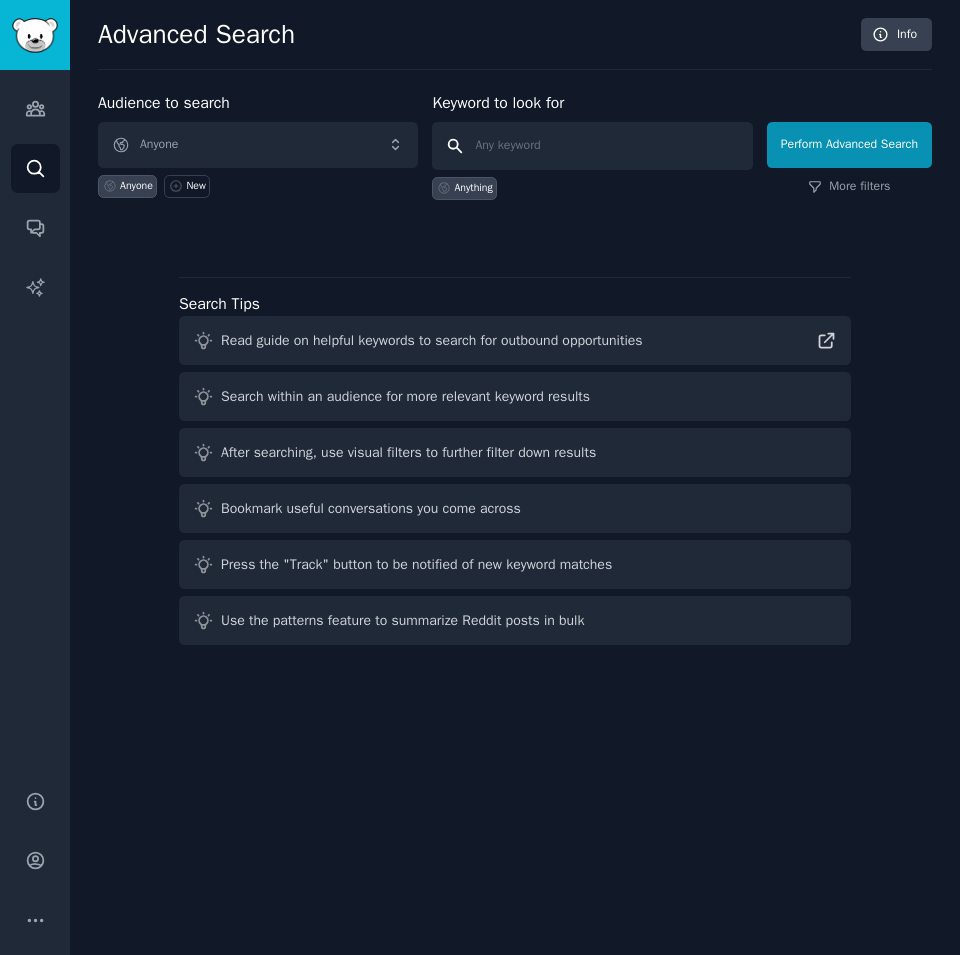 click at bounding box center [592, 146] 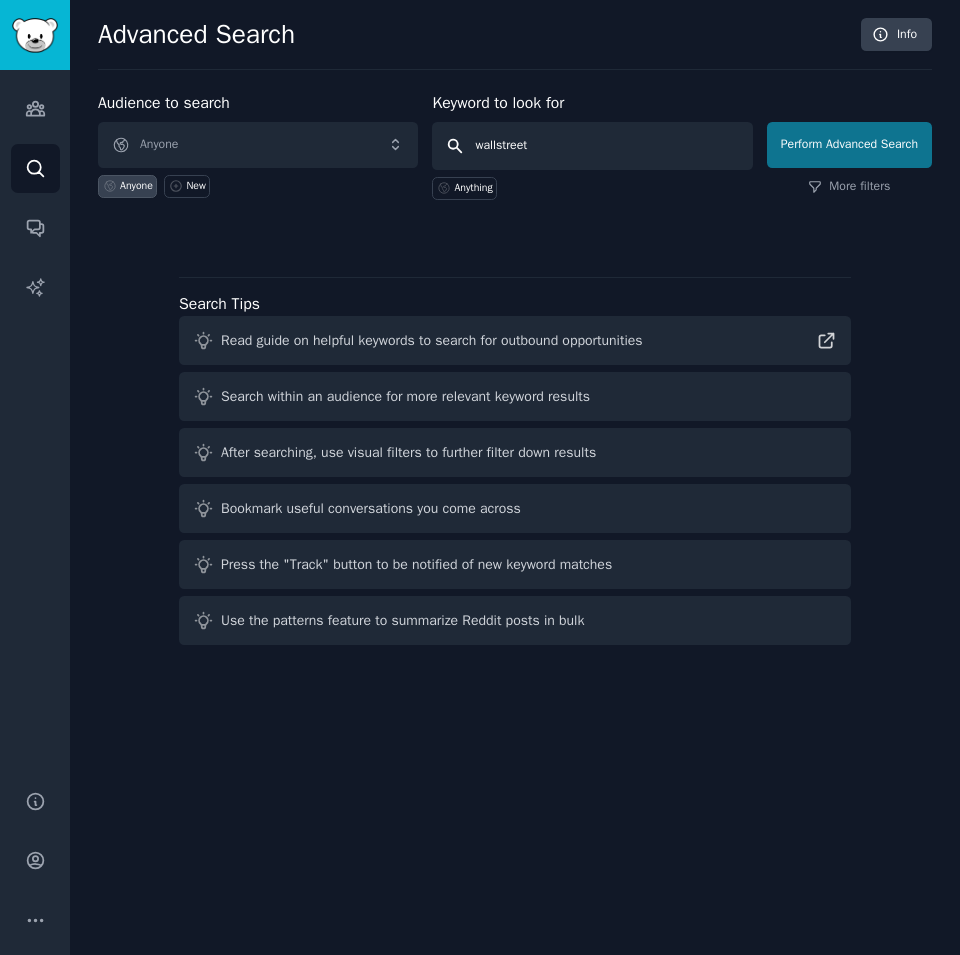 type on "wallstreet" 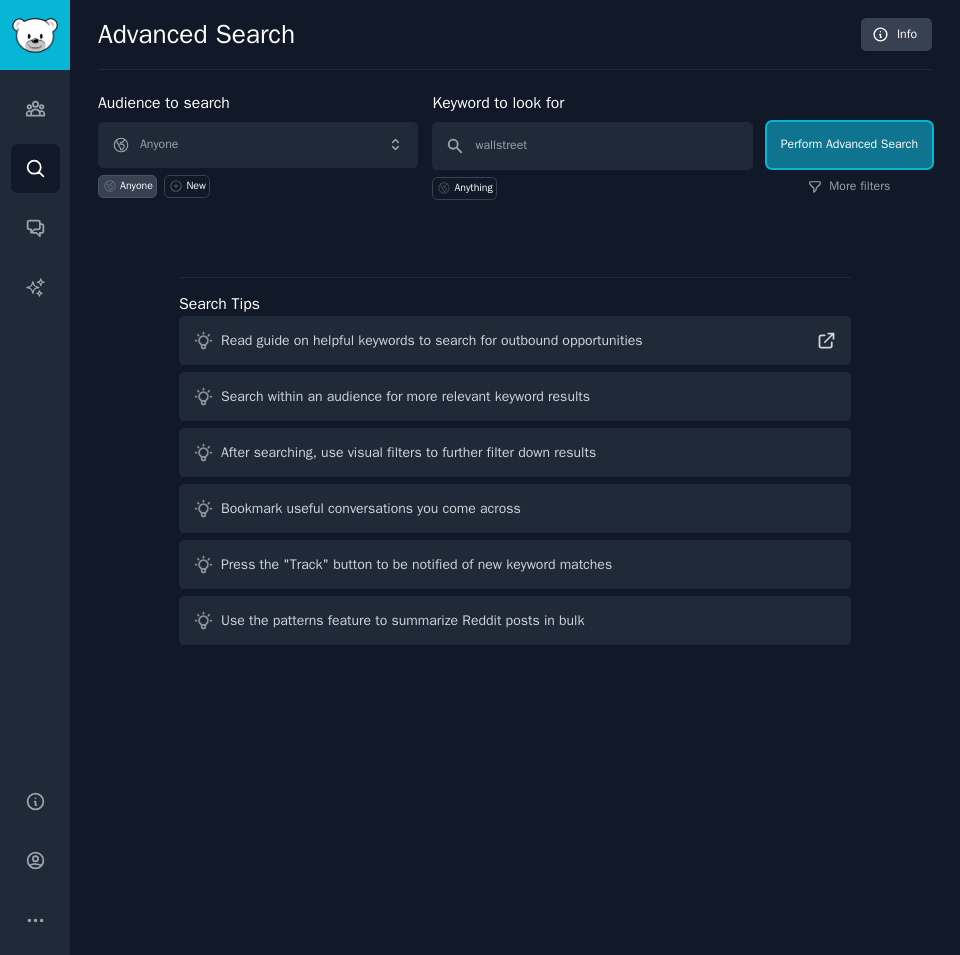 click on "Perform Advanced Search" at bounding box center [849, 145] 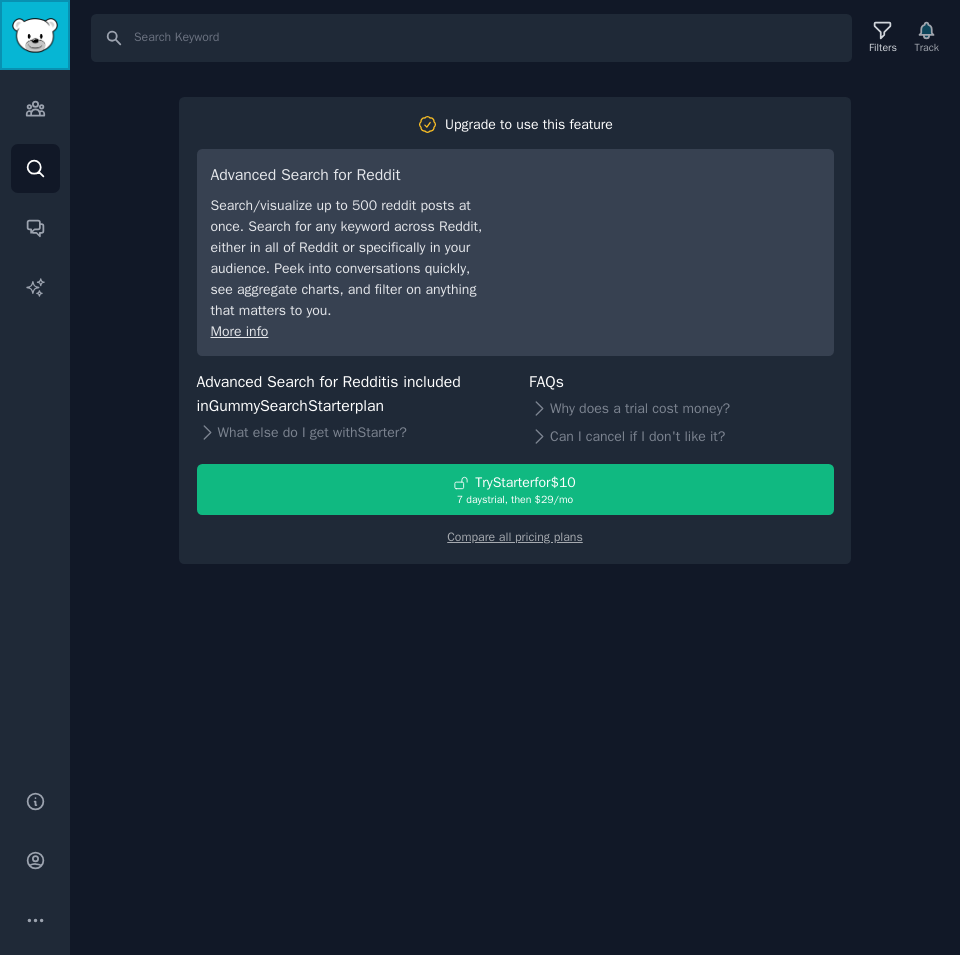 click at bounding box center [35, 35] 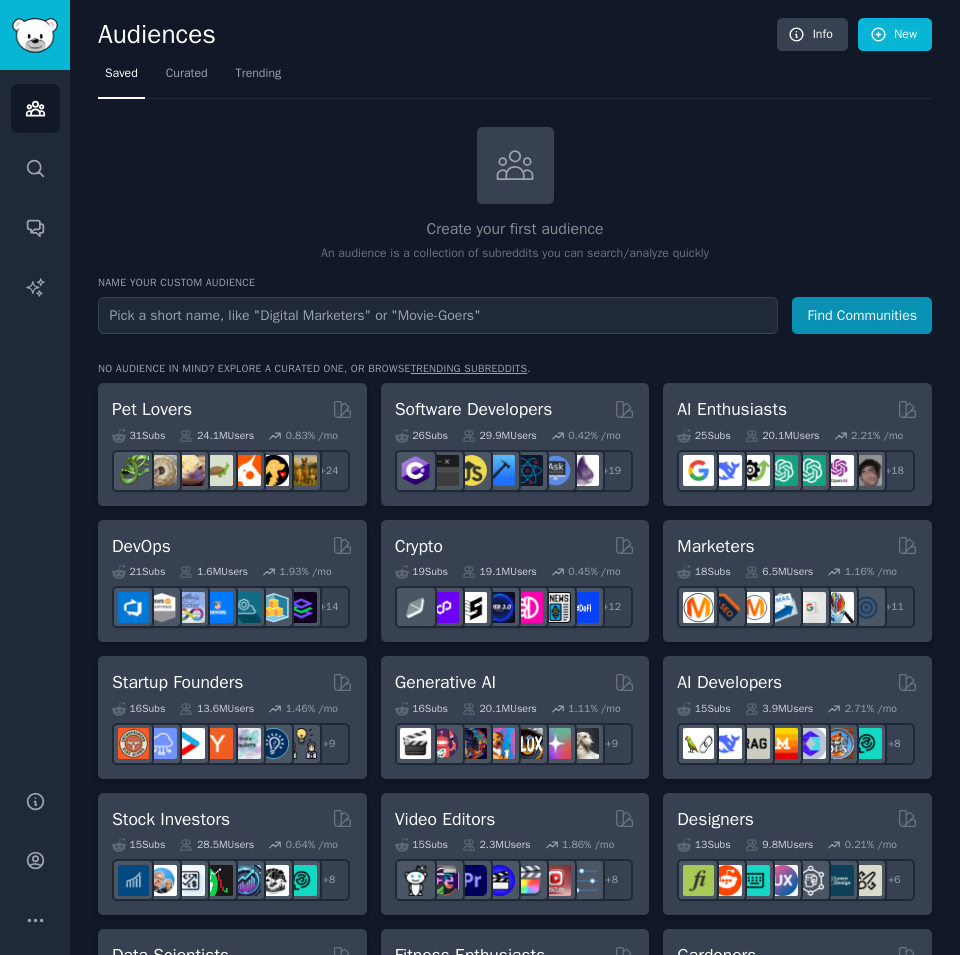 click on "Audiences Info New" at bounding box center (515, 38) 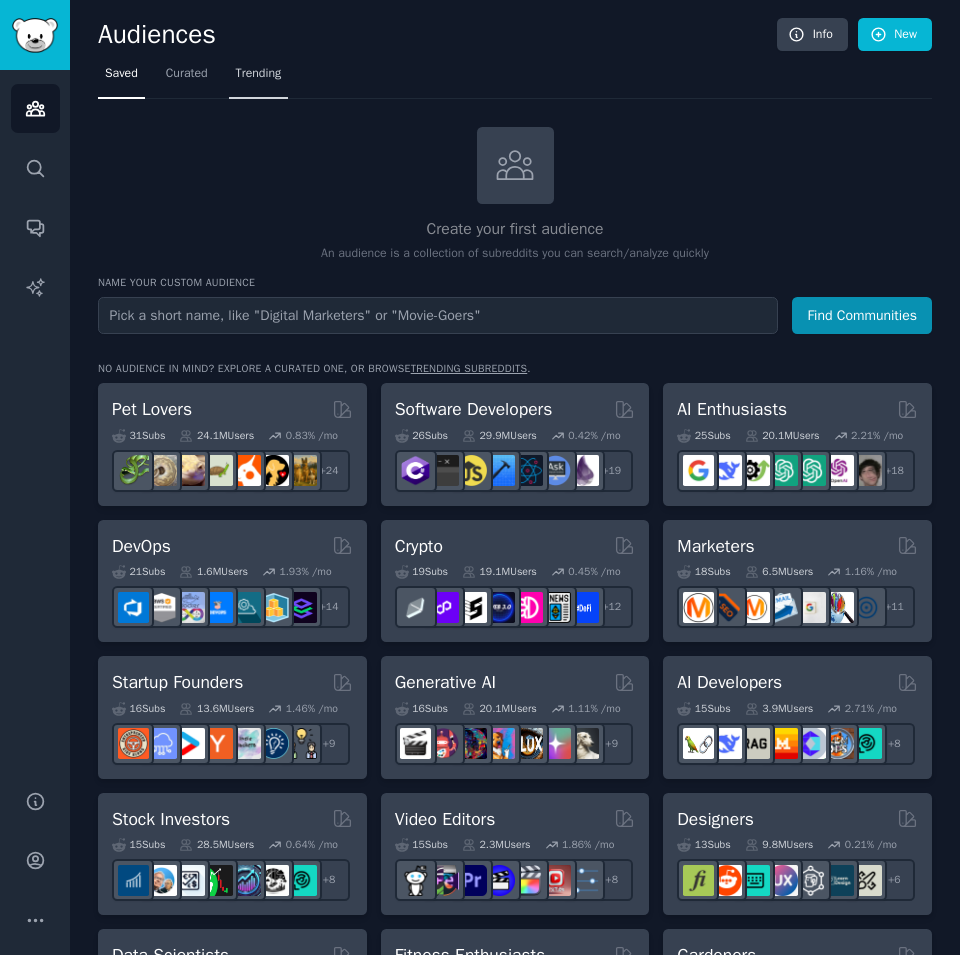 click on "Trending" at bounding box center (259, 78) 